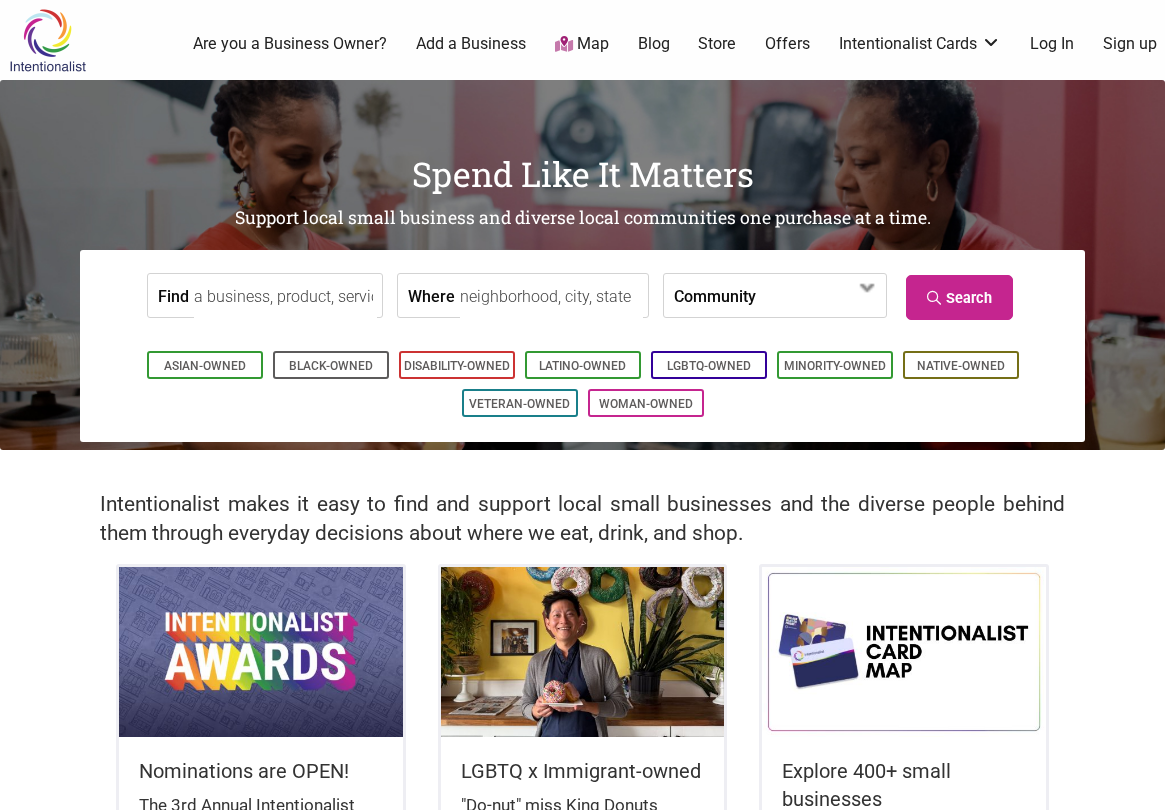scroll, scrollTop: 0, scrollLeft: 0, axis: both 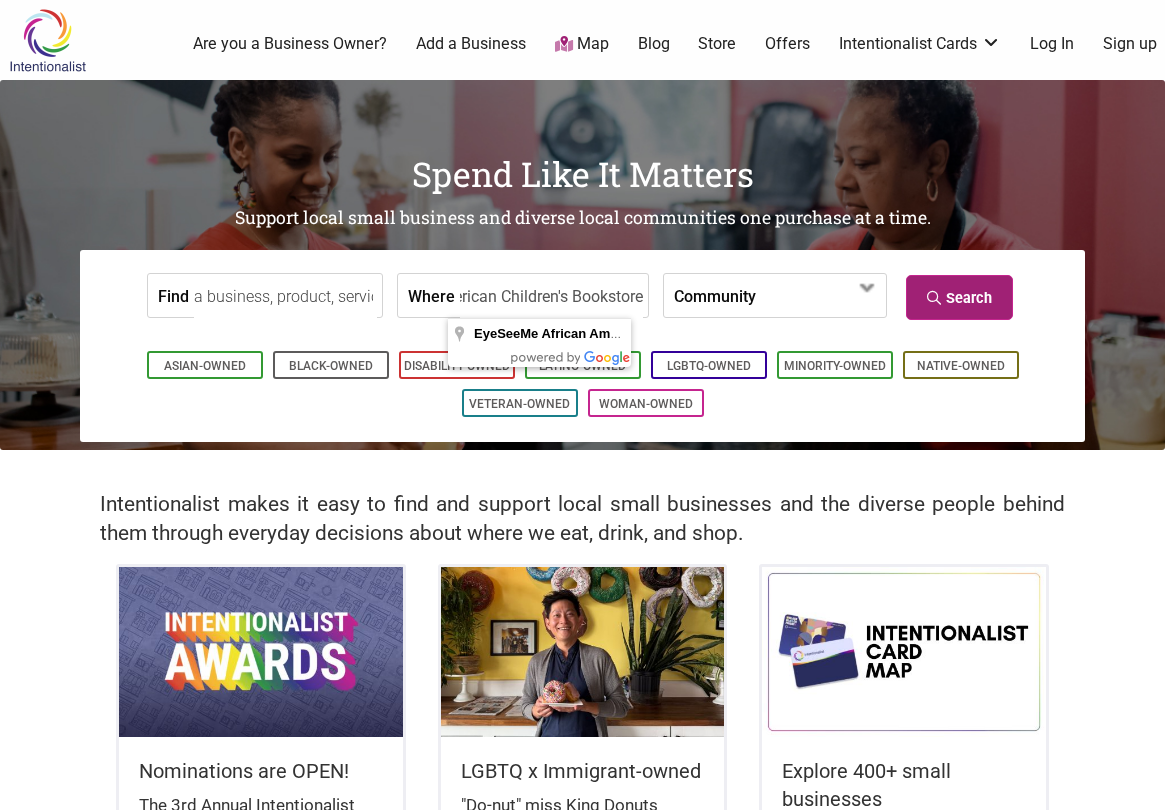 type on "EyeSeeMe African American Children's Bookstore" 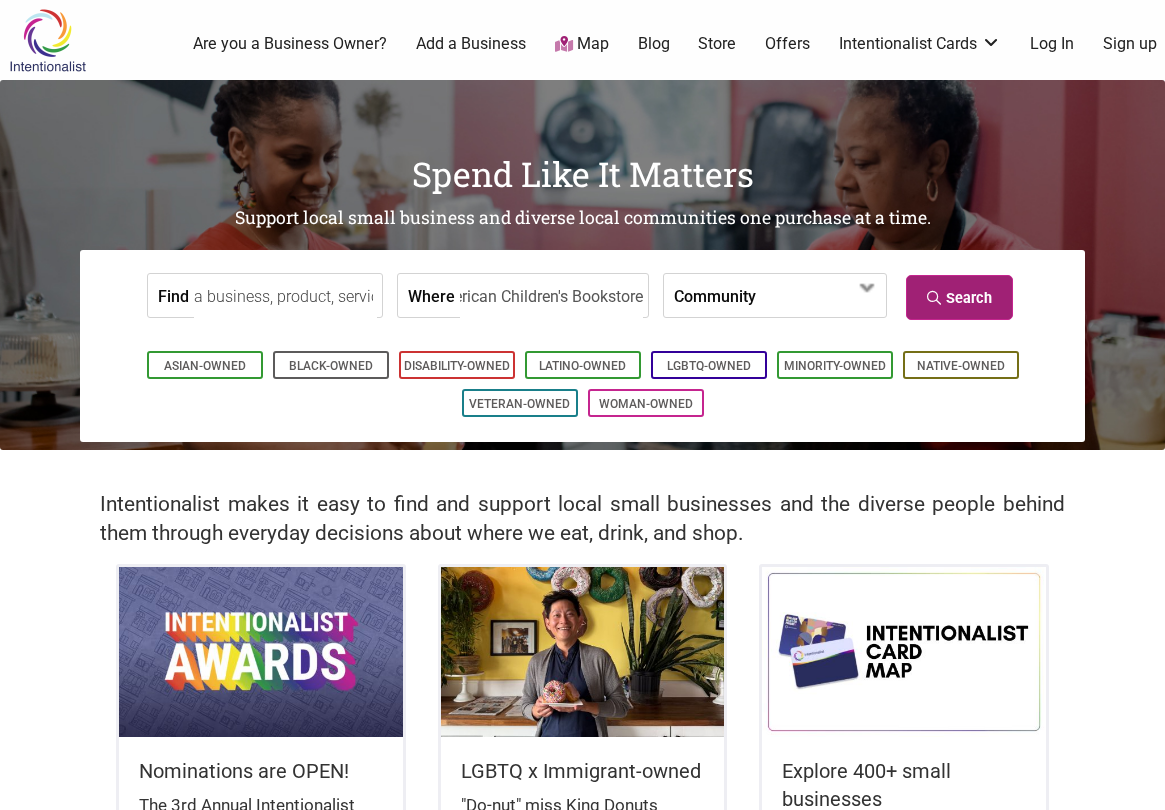 scroll, scrollTop: 0, scrollLeft: 0, axis: both 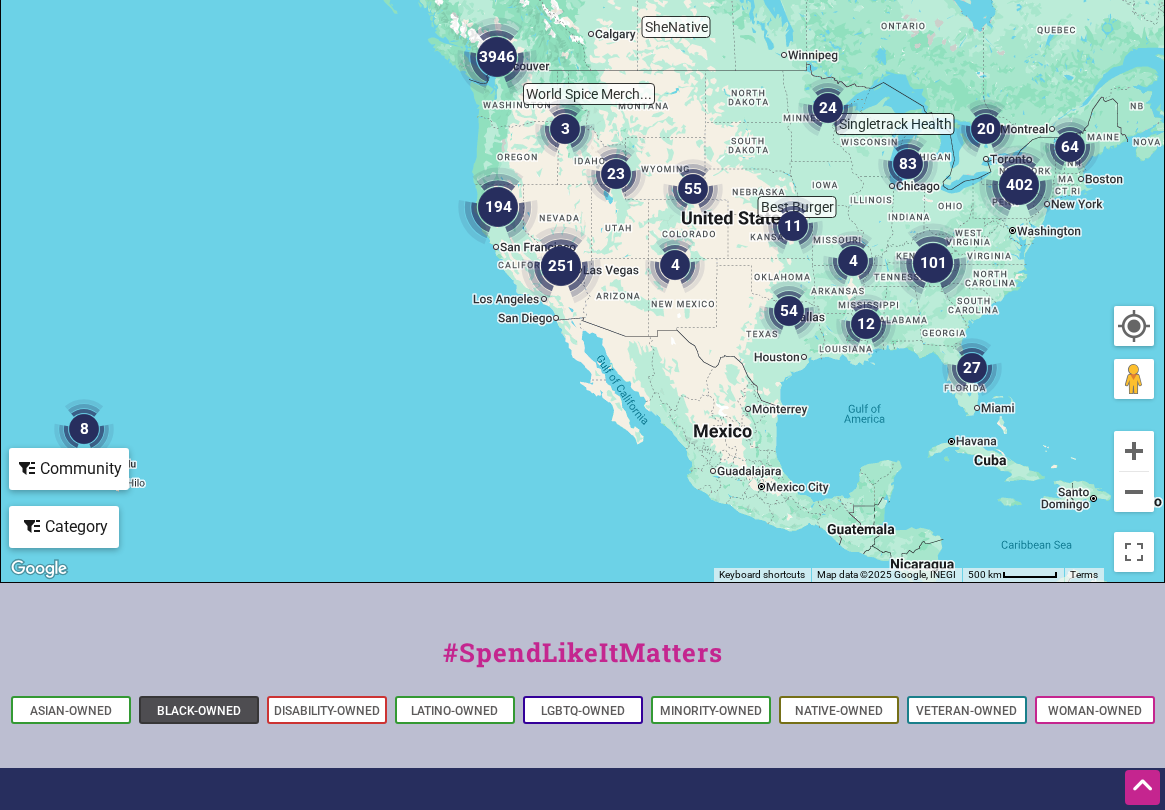 click on "Black-Owned" at bounding box center [199, 711] 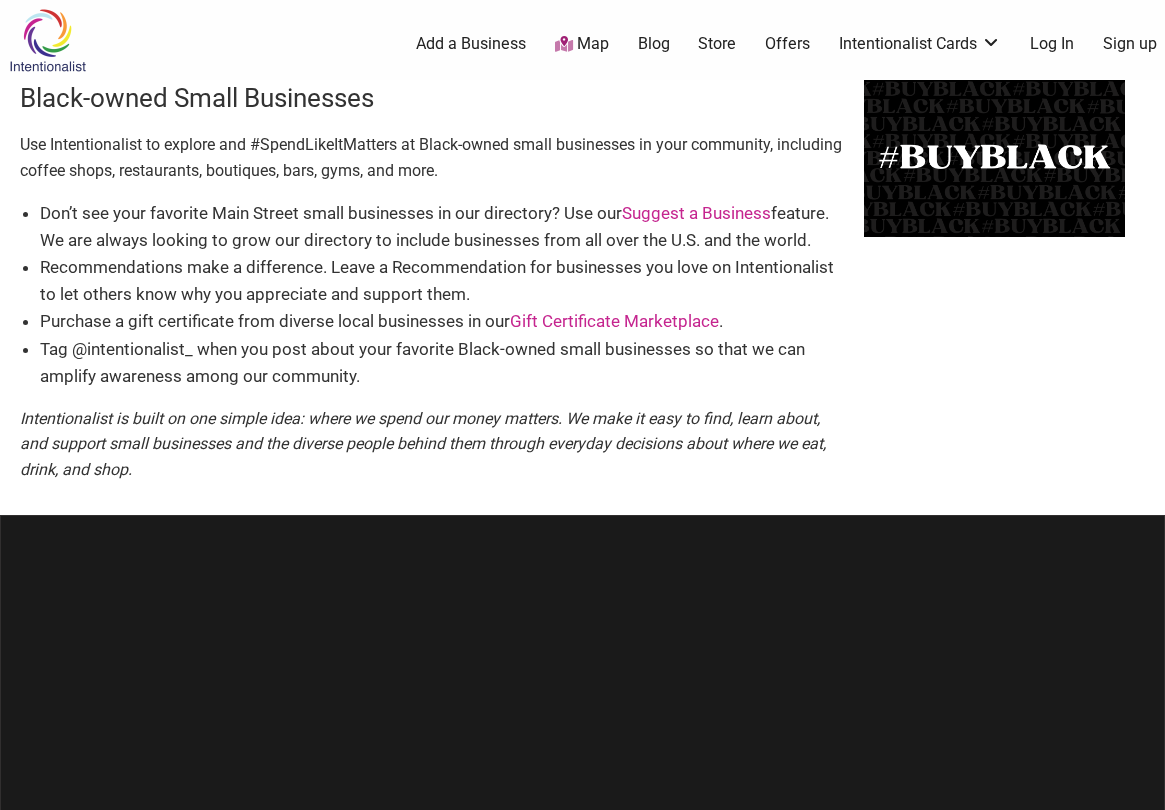 scroll, scrollTop: 0, scrollLeft: 0, axis: both 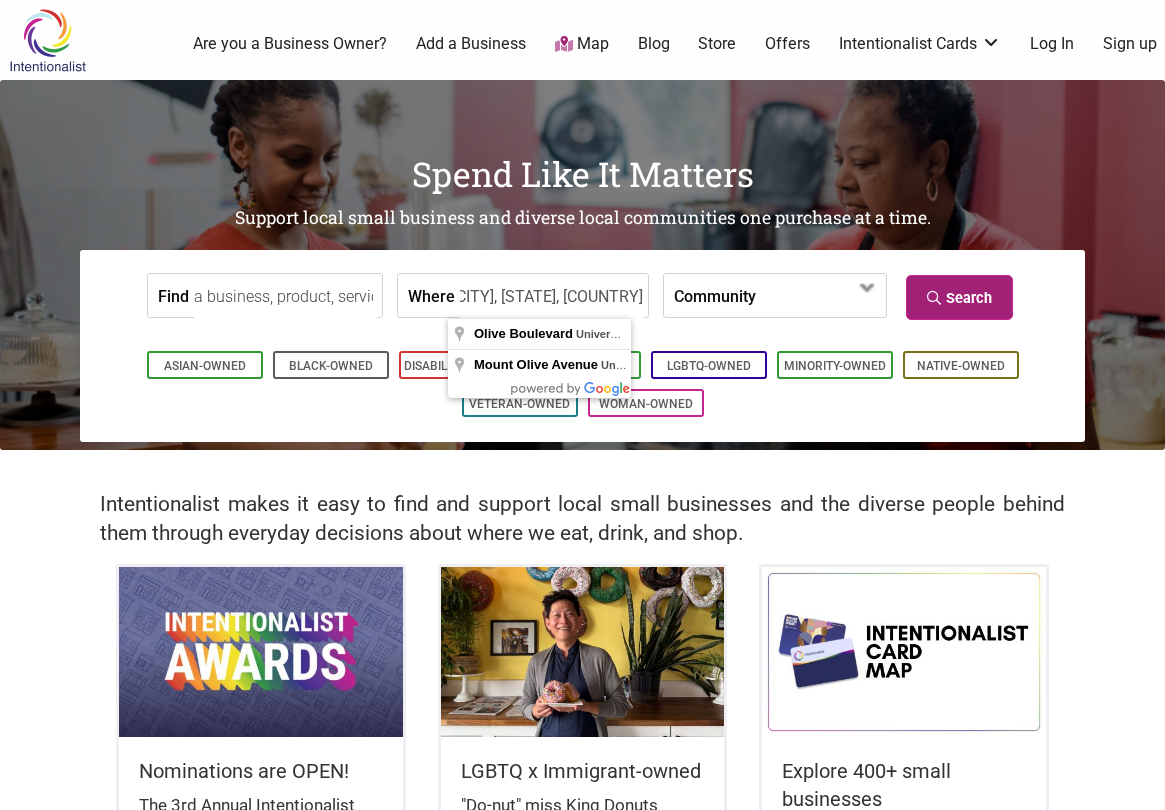 type on "[STREET], [CITY], [STATE], [COUNTRY]" 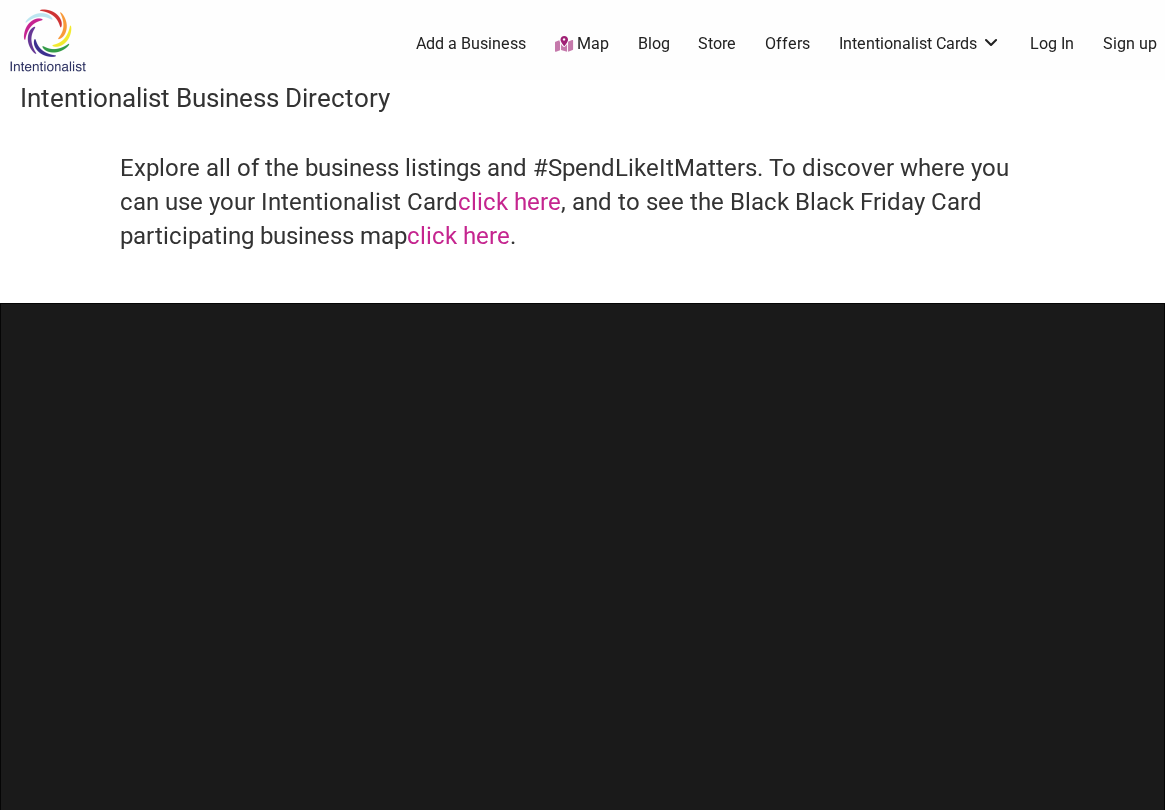 scroll, scrollTop: 0, scrollLeft: 0, axis: both 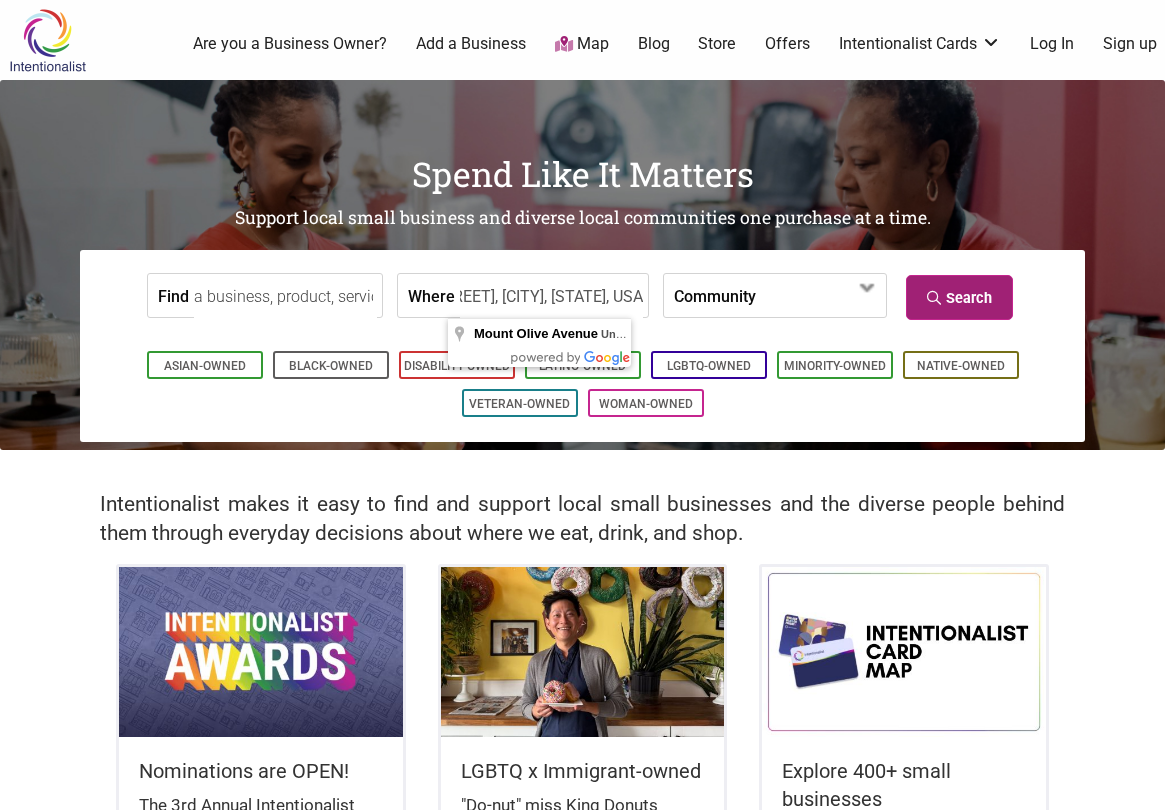 type on "Mount Olive Avenue, University City, MO, USA" 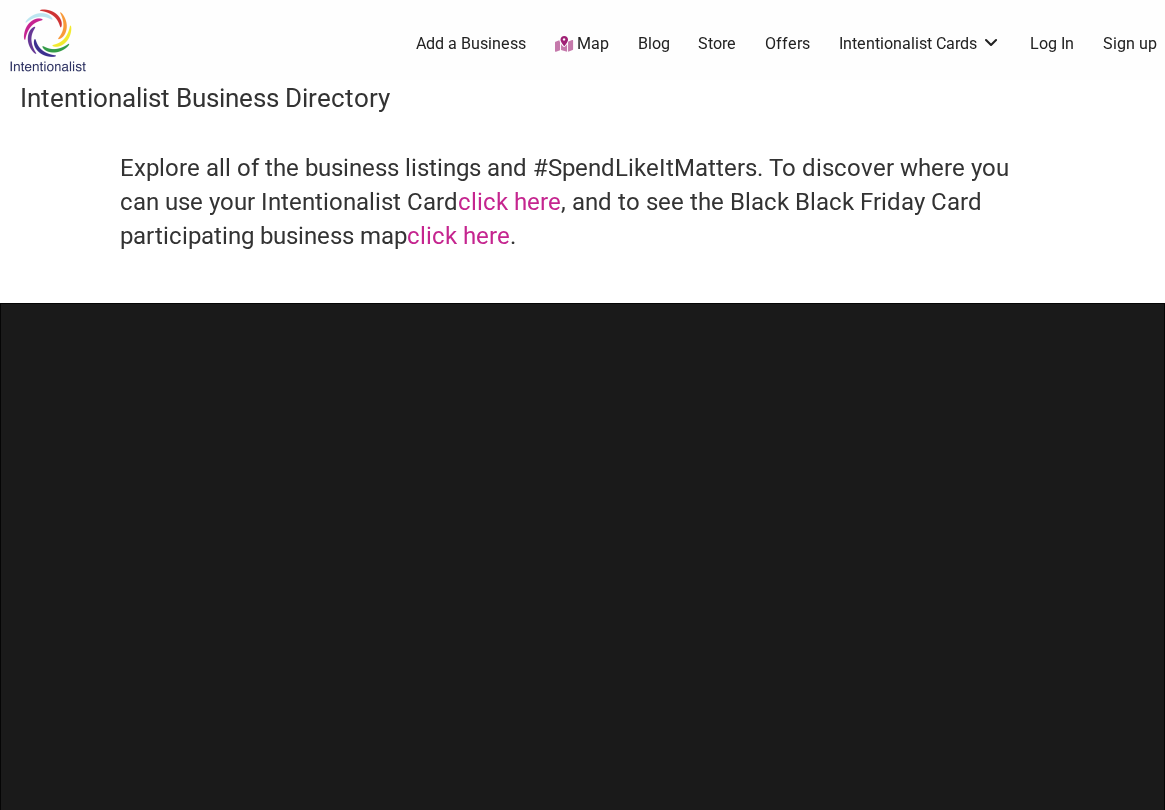 scroll, scrollTop: 0, scrollLeft: 0, axis: both 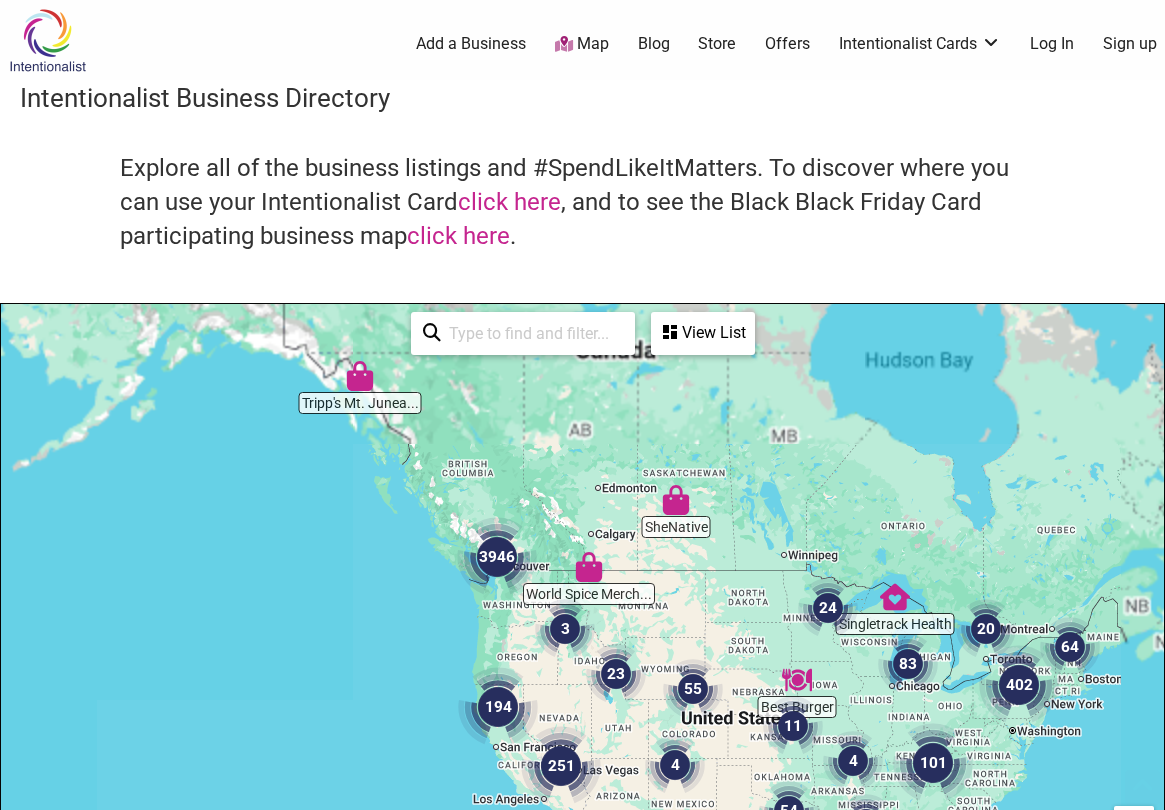 click on "Latino-Owned" at bounding box center (454, 1211) 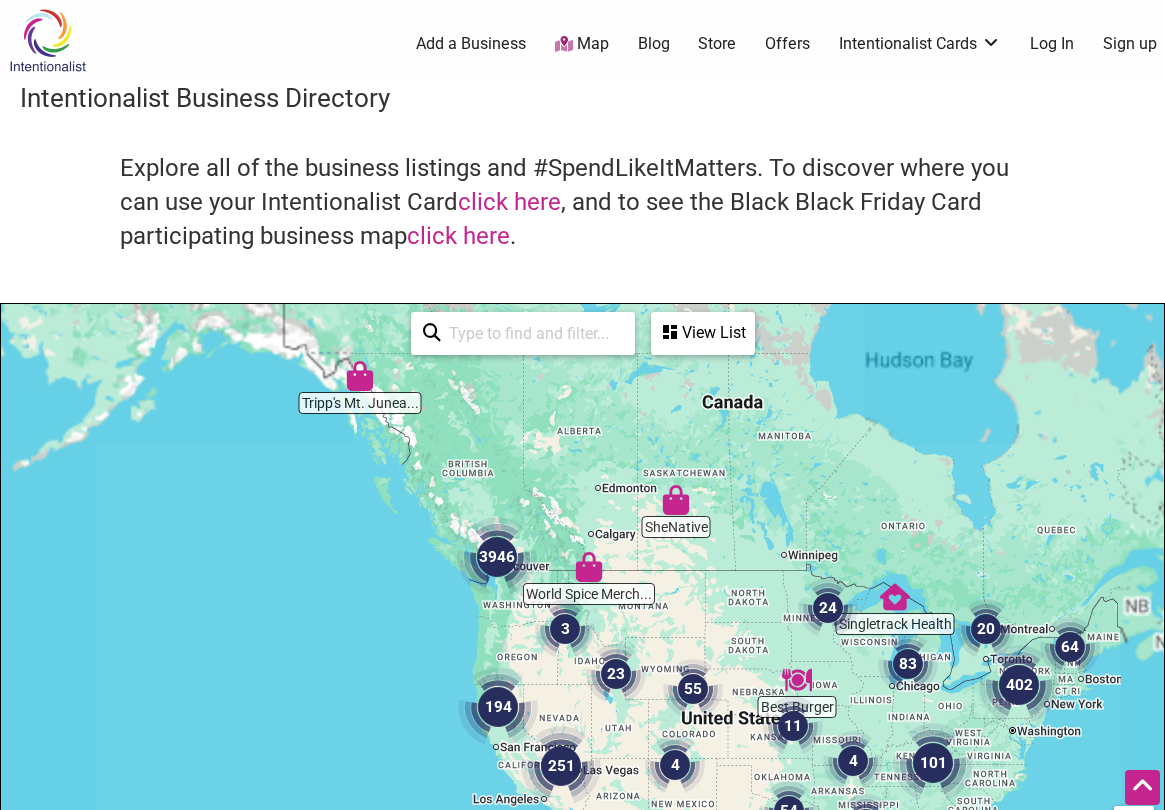 scroll, scrollTop: 749, scrollLeft: 0, axis: vertical 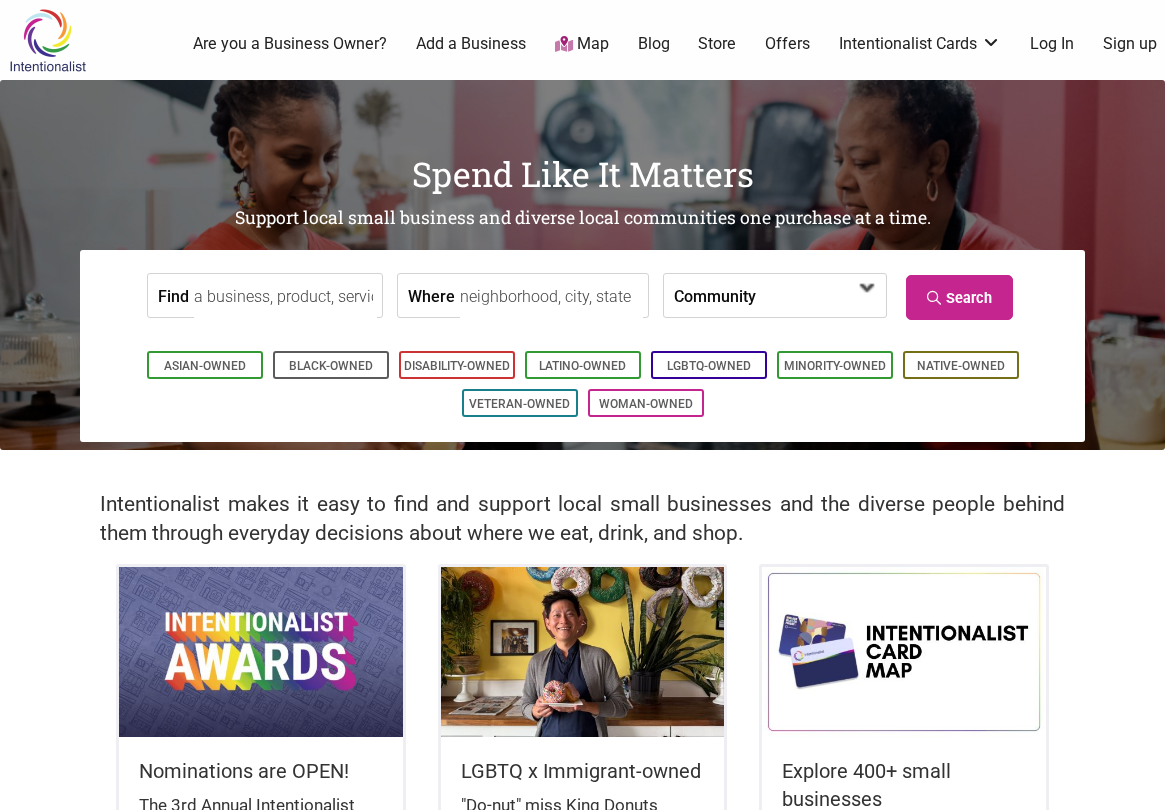 click at bounding box center (813, 297) 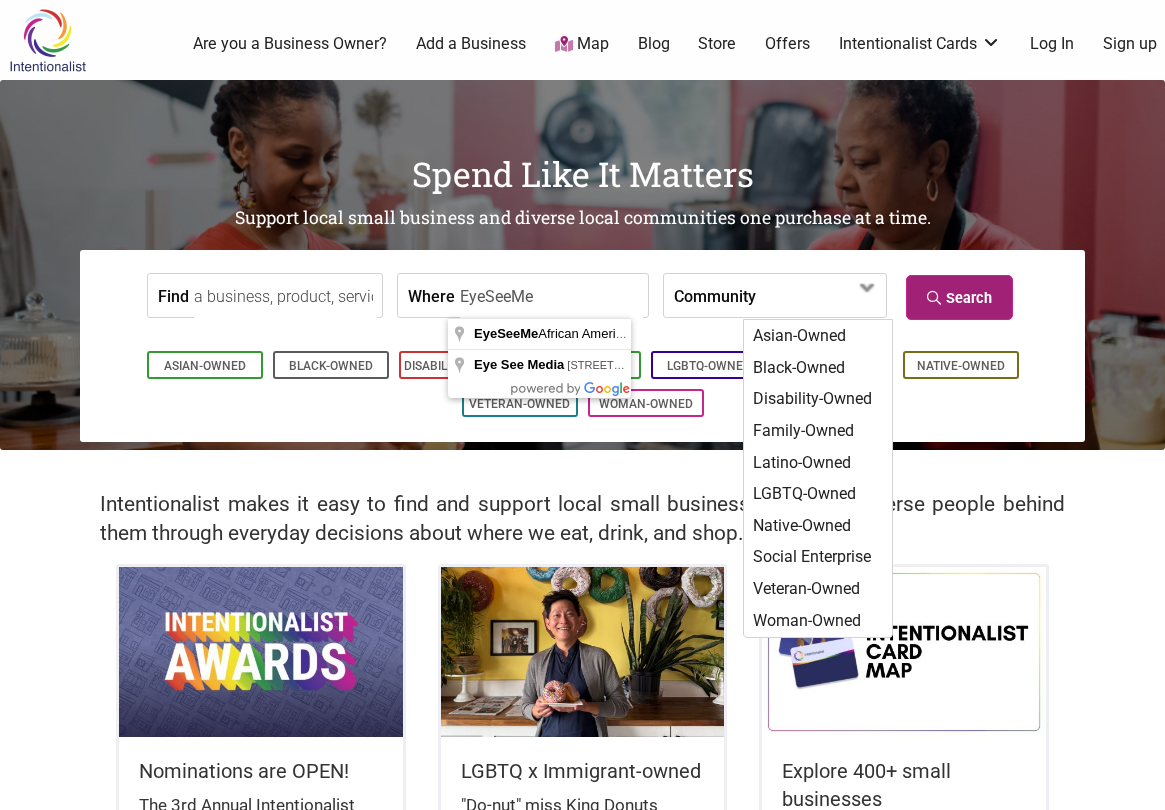 type on "EyeSeeMe" 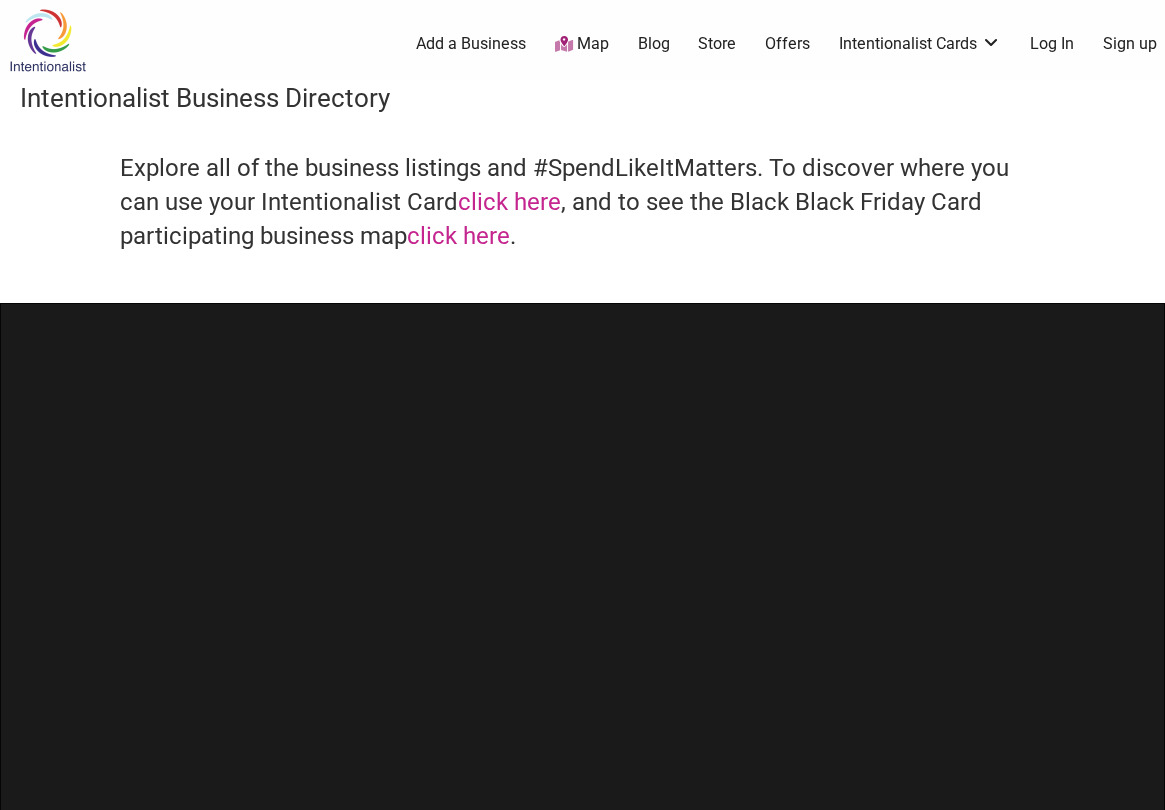 scroll, scrollTop: 0, scrollLeft: 0, axis: both 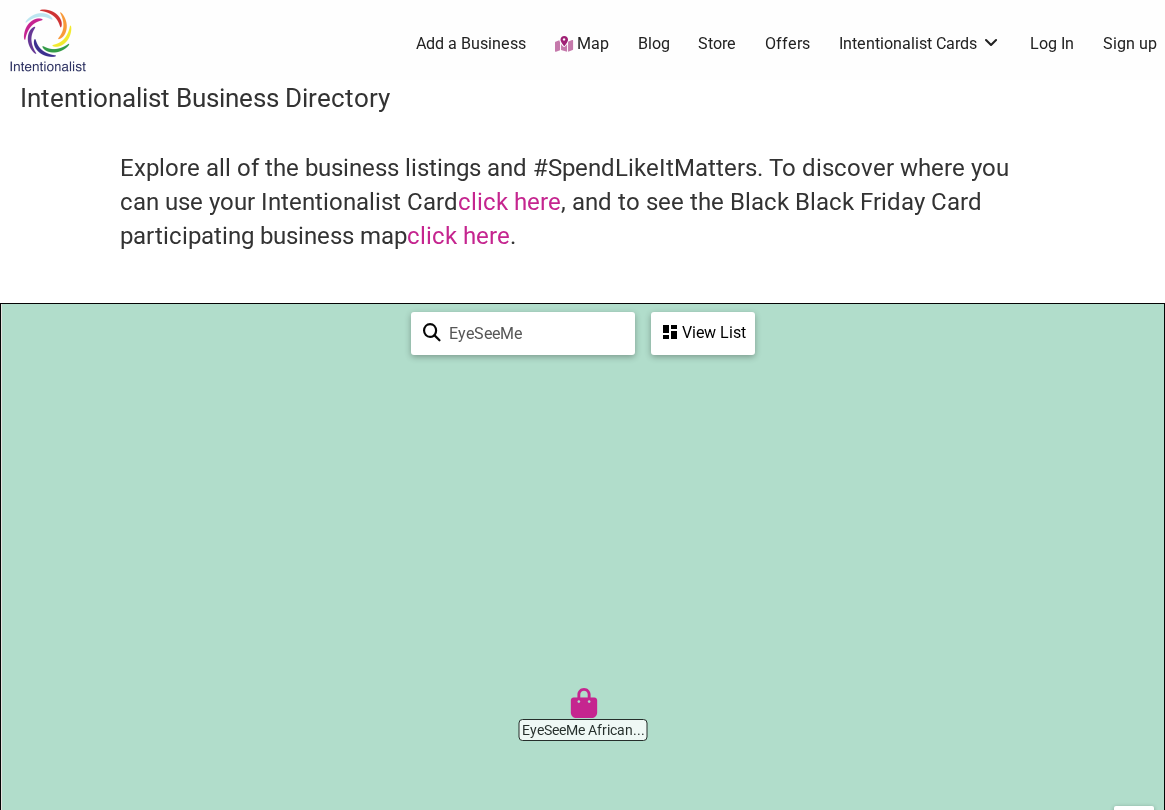 click on "Press & Media" at bounding box center [247, 1380] 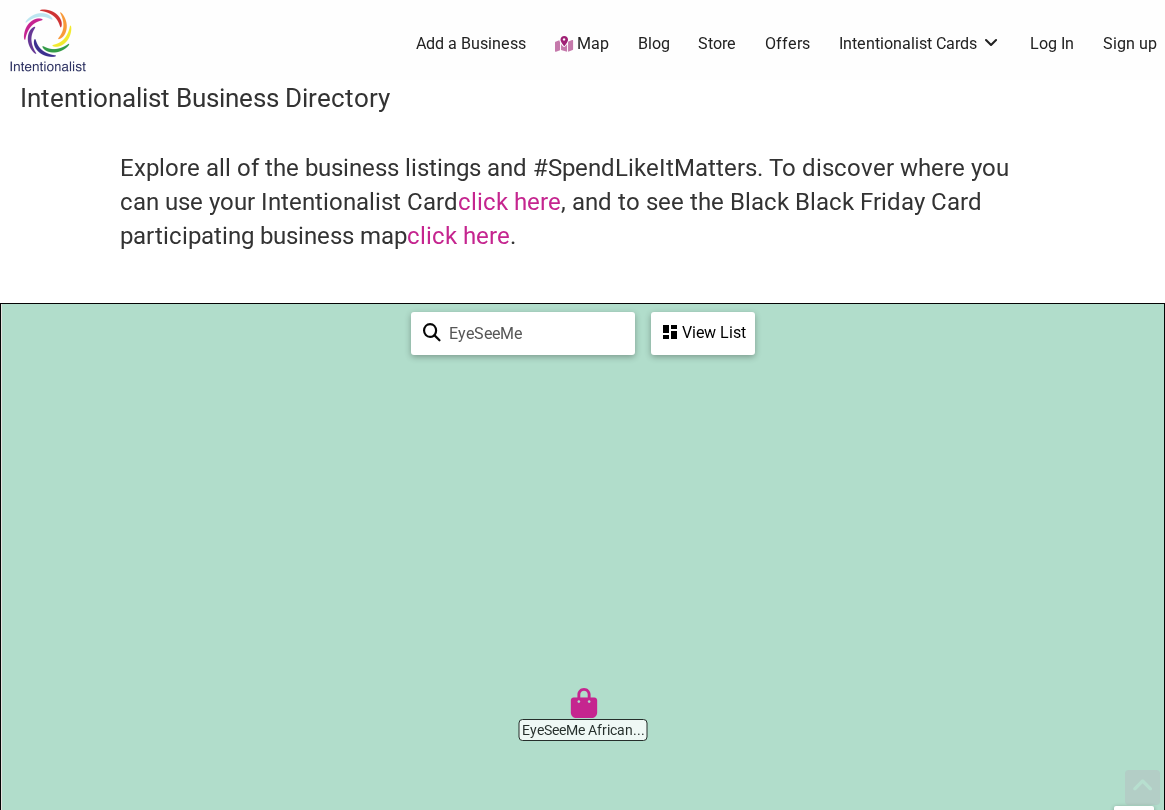 scroll, scrollTop: 749, scrollLeft: 0, axis: vertical 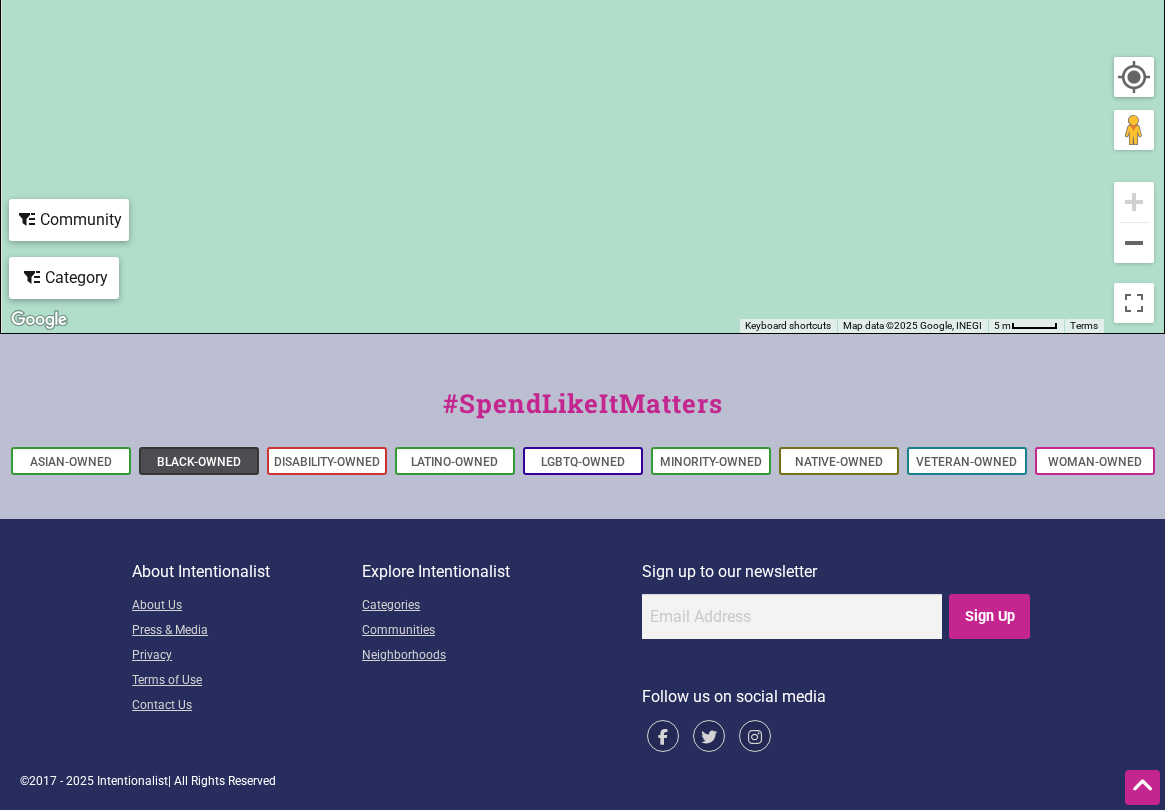 click on "Black-Owned" at bounding box center [199, 462] 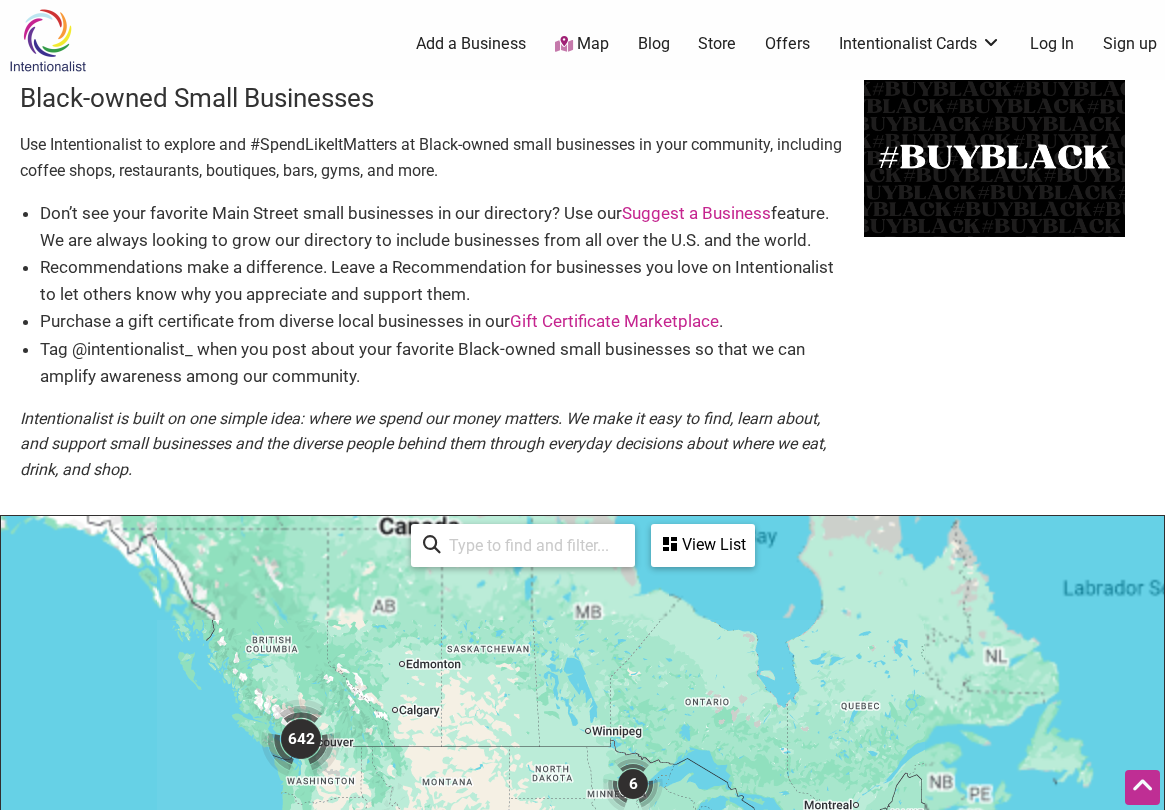scroll, scrollTop: 500, scrollLeft: 0, axis: vertical 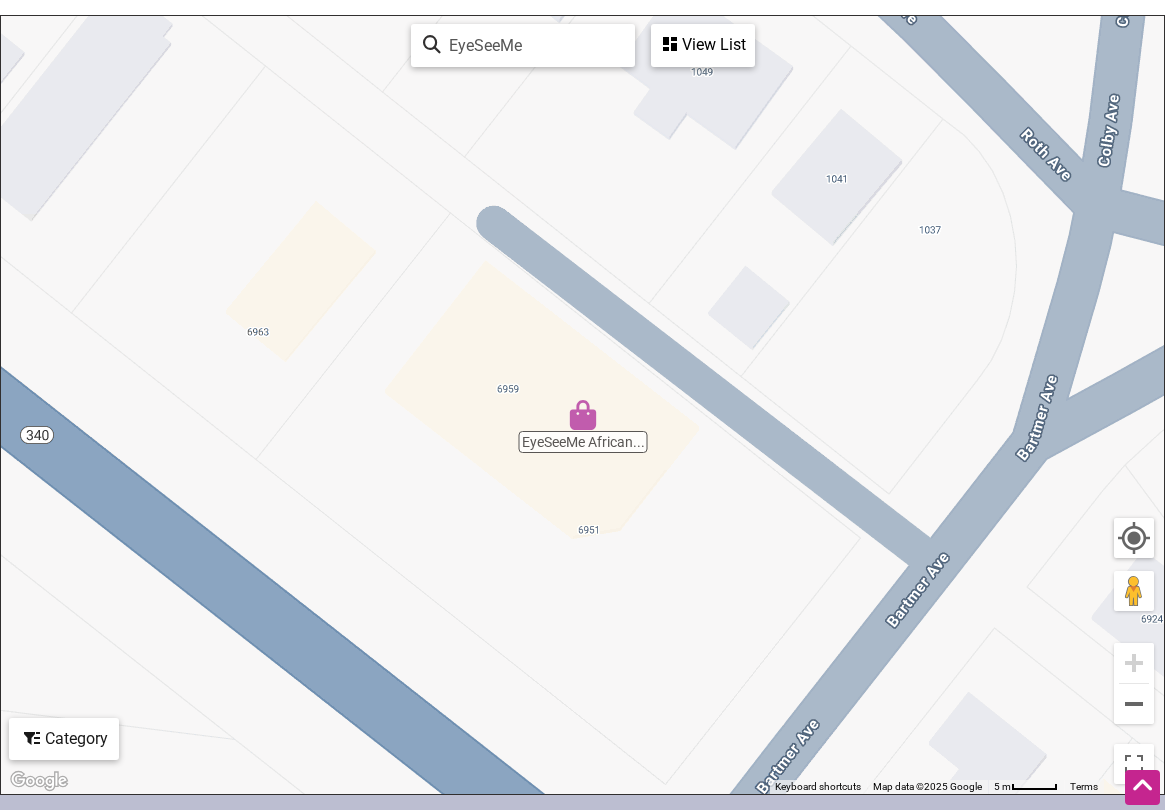 click at bounding box center [583, 415] 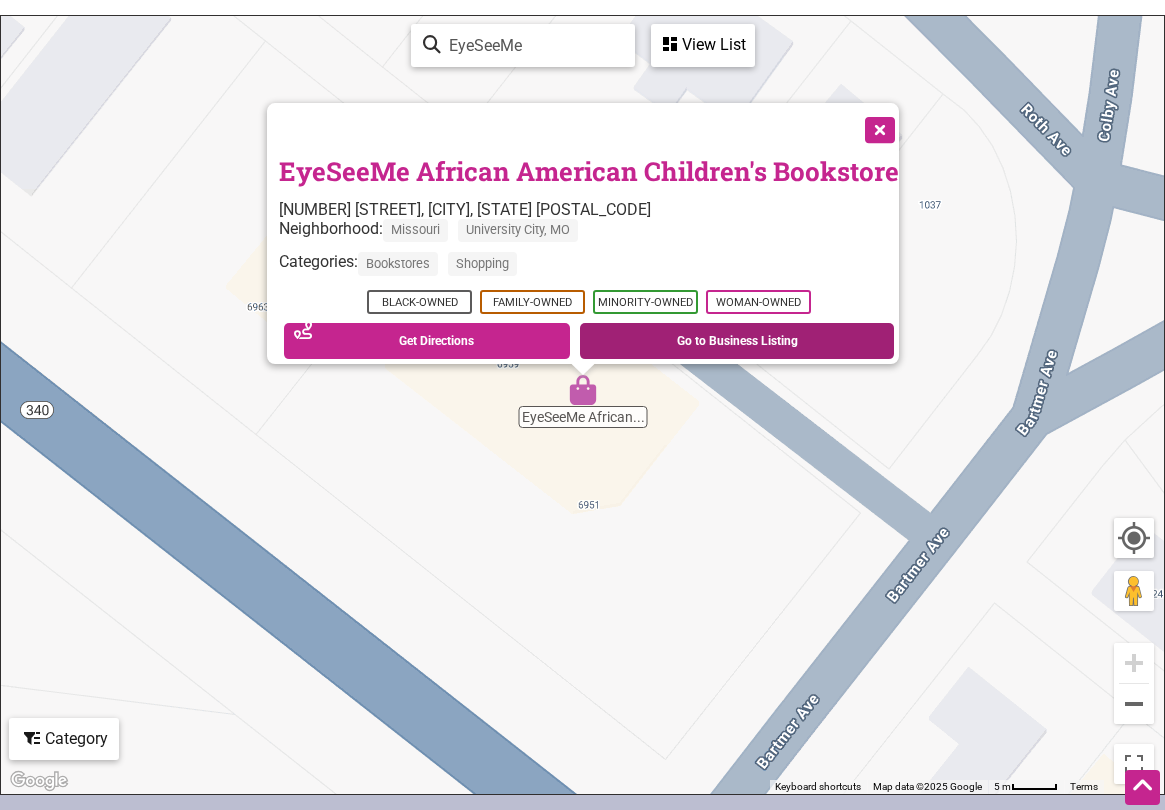 click on "Go to Business Listing" at bounding box center [737, 341] 